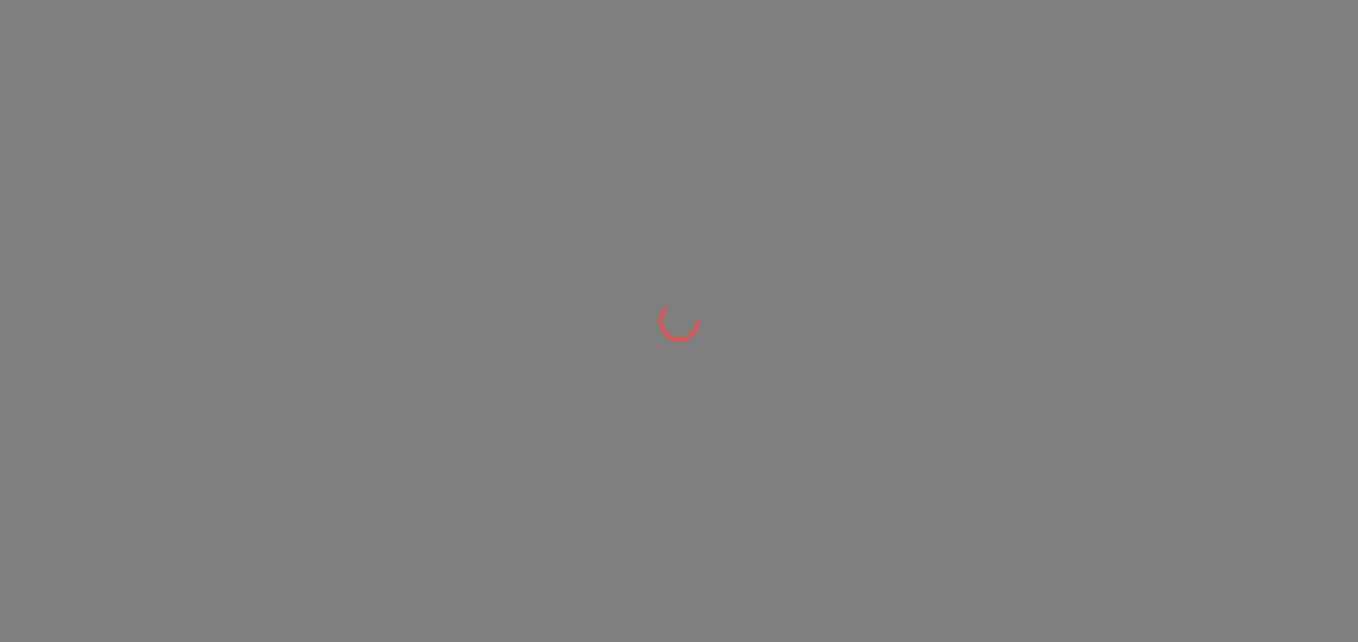 scroll, scrollTop: 0, scrollLeft: 0, axis: both 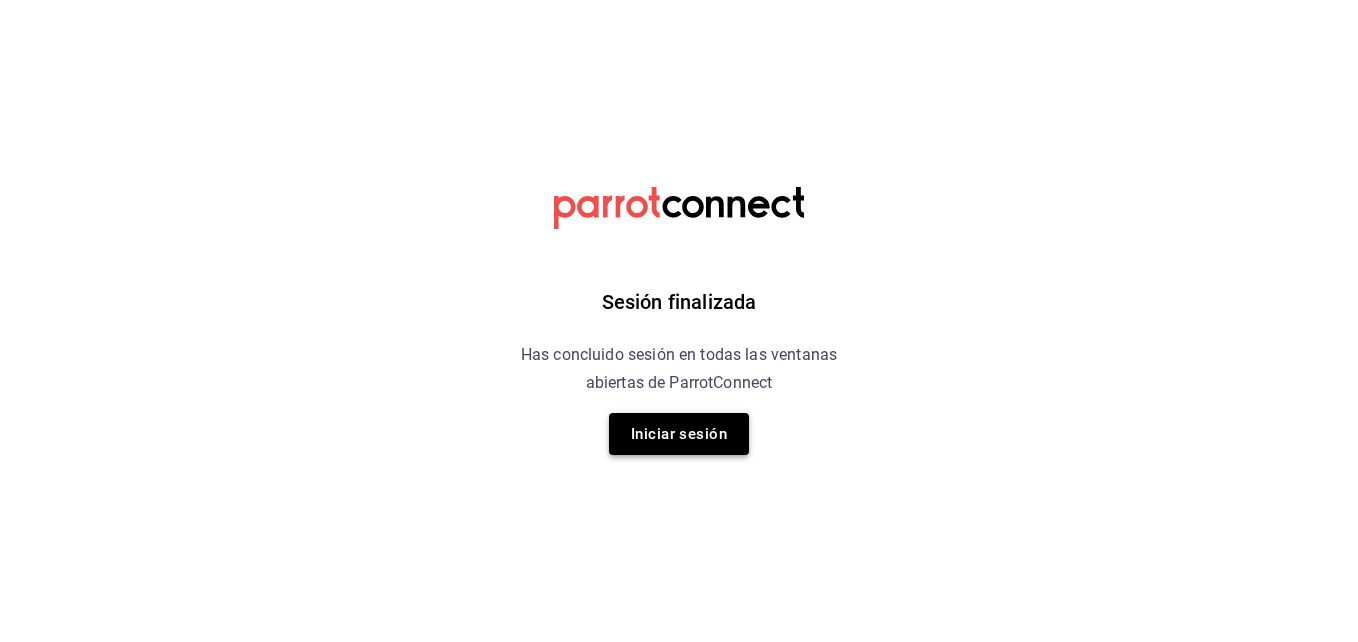 click on "Iniciar sesión" at bounding box center (679, 434) 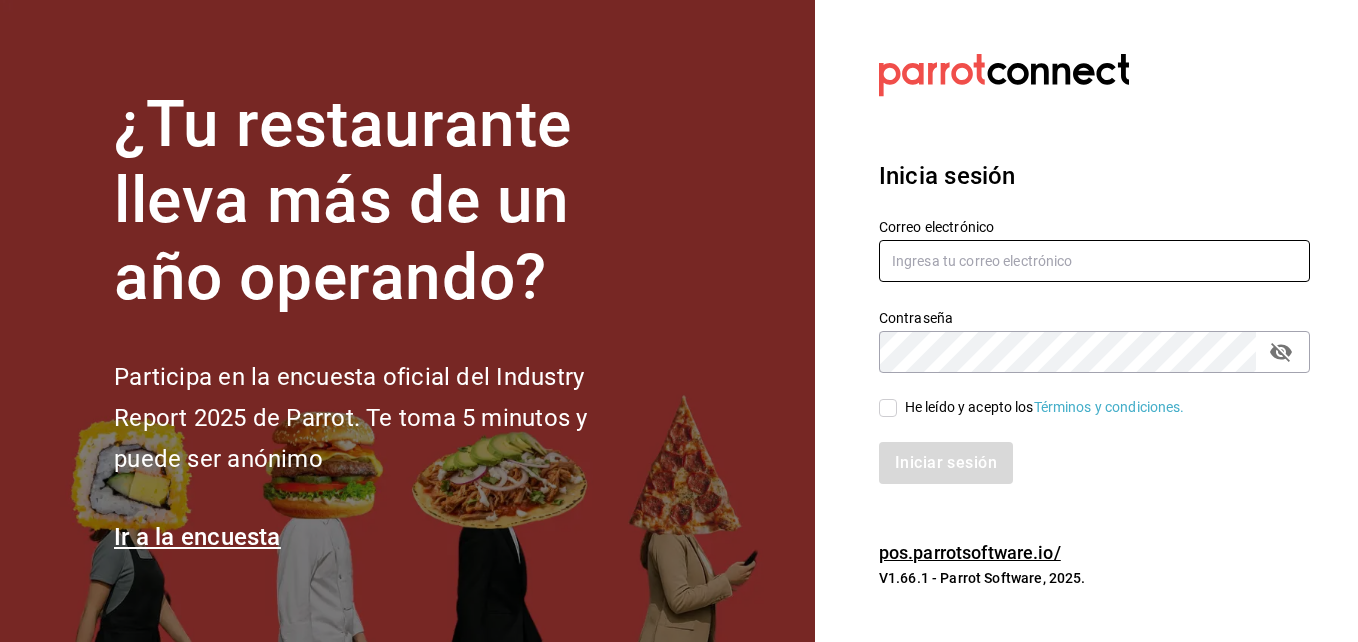 type on "ing.[EMAIL]@[DOMAIN]" 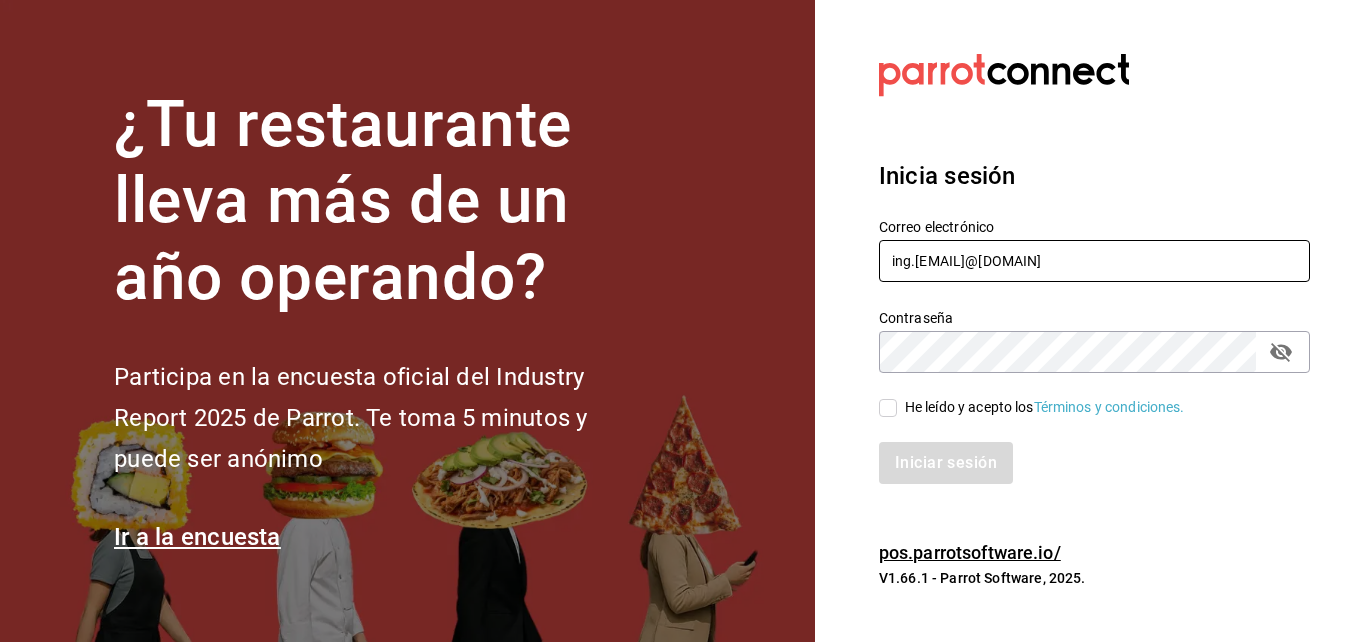 click on "ing.[EMAIL]@[DOMAIN]" at bounding box center (1094, 261) 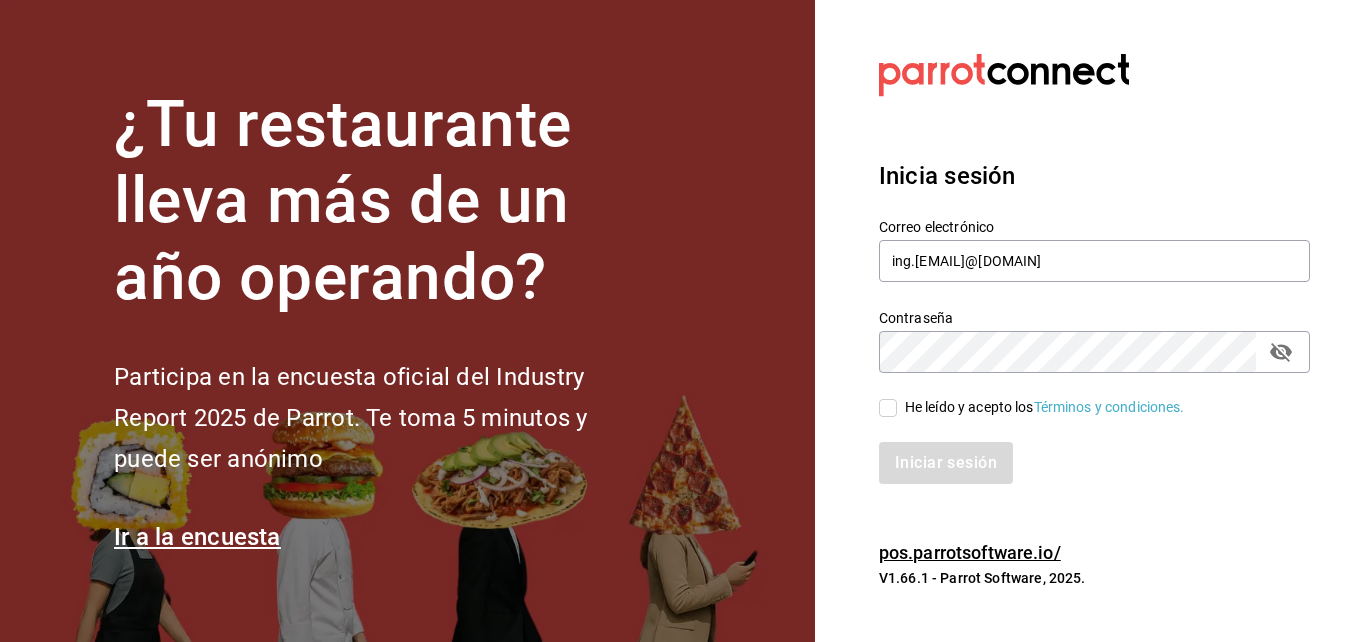 click on "He leído y acepto los  Términos y condiciones." at bounding box center [888, 408] 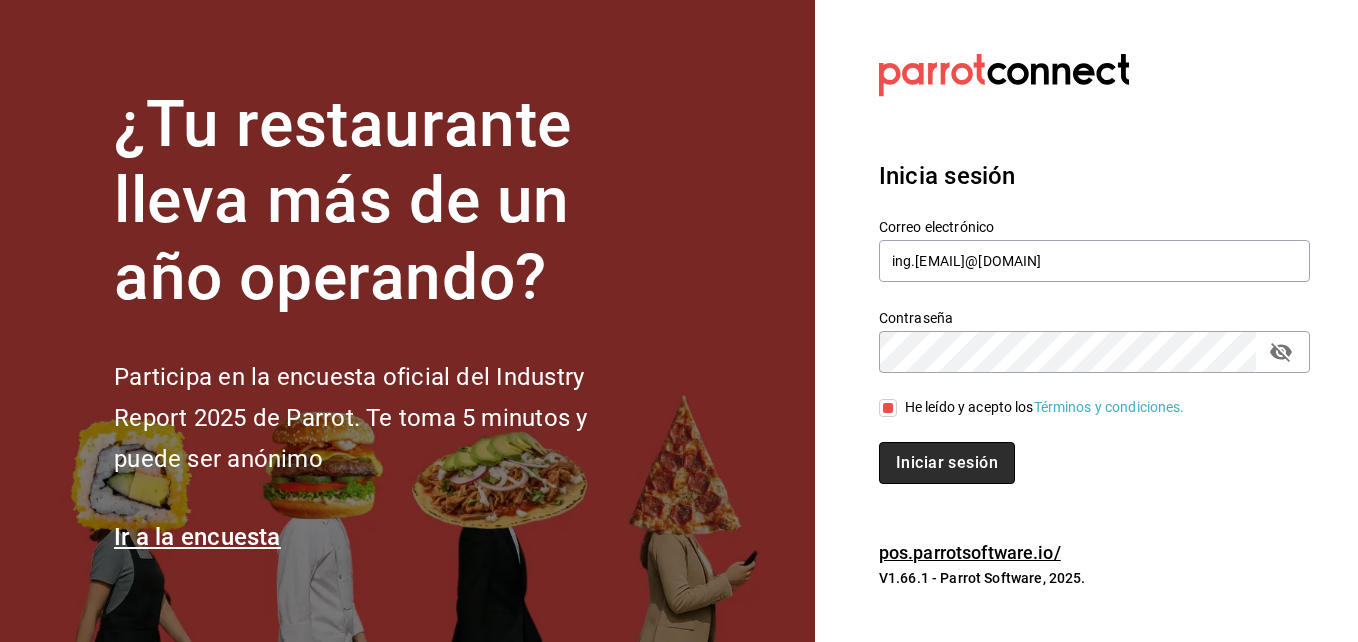 click on "Iniciar sesión" at bounding box center [947, 463] 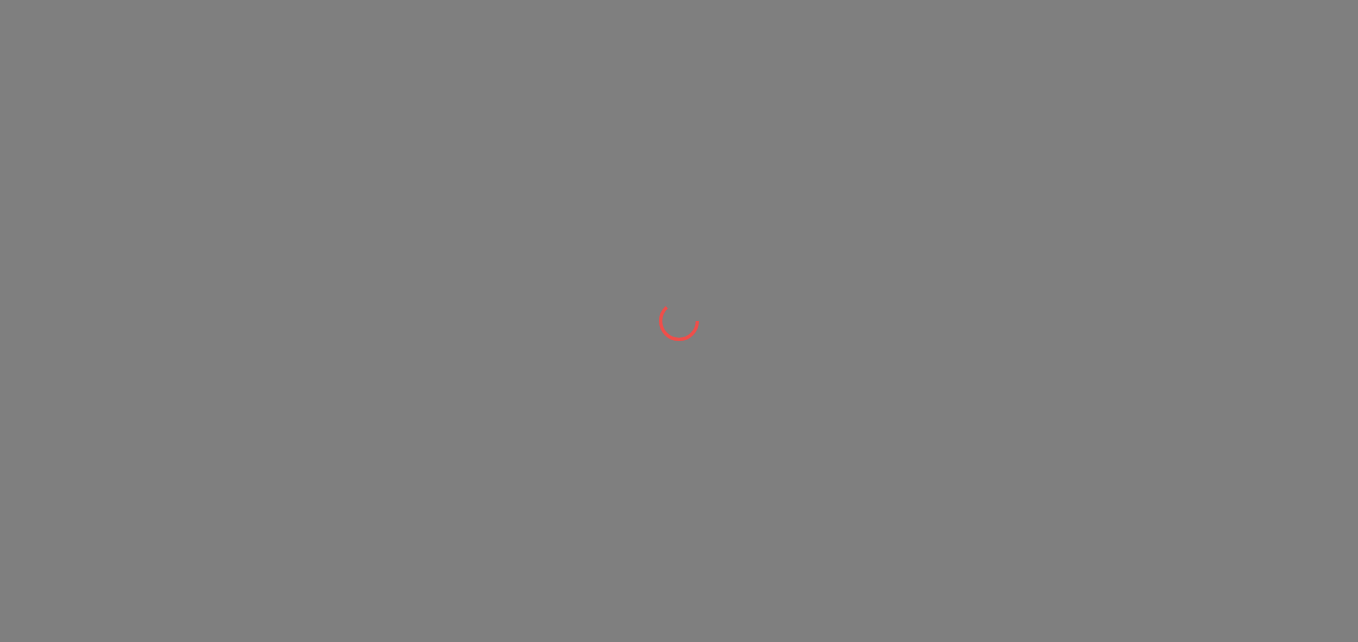 scroll, scrollTop: 0, scrollLeft: 0, axis: both 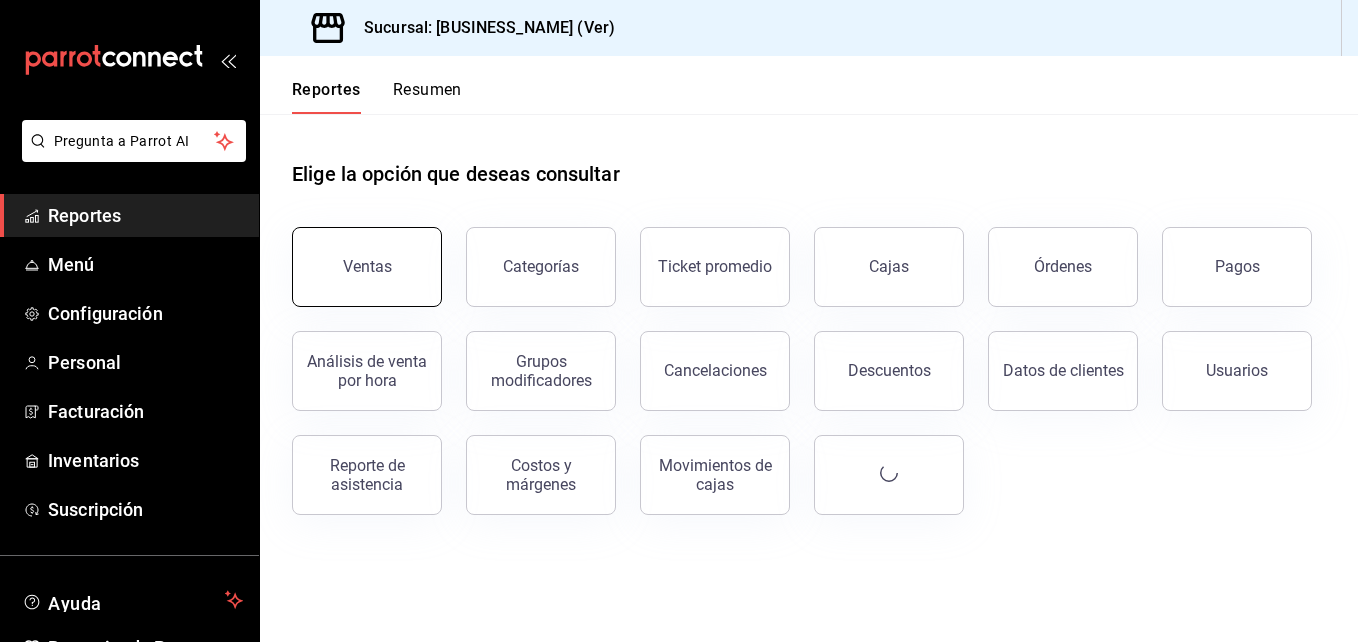 click on "Ventas" at bounding box center (367, 267) 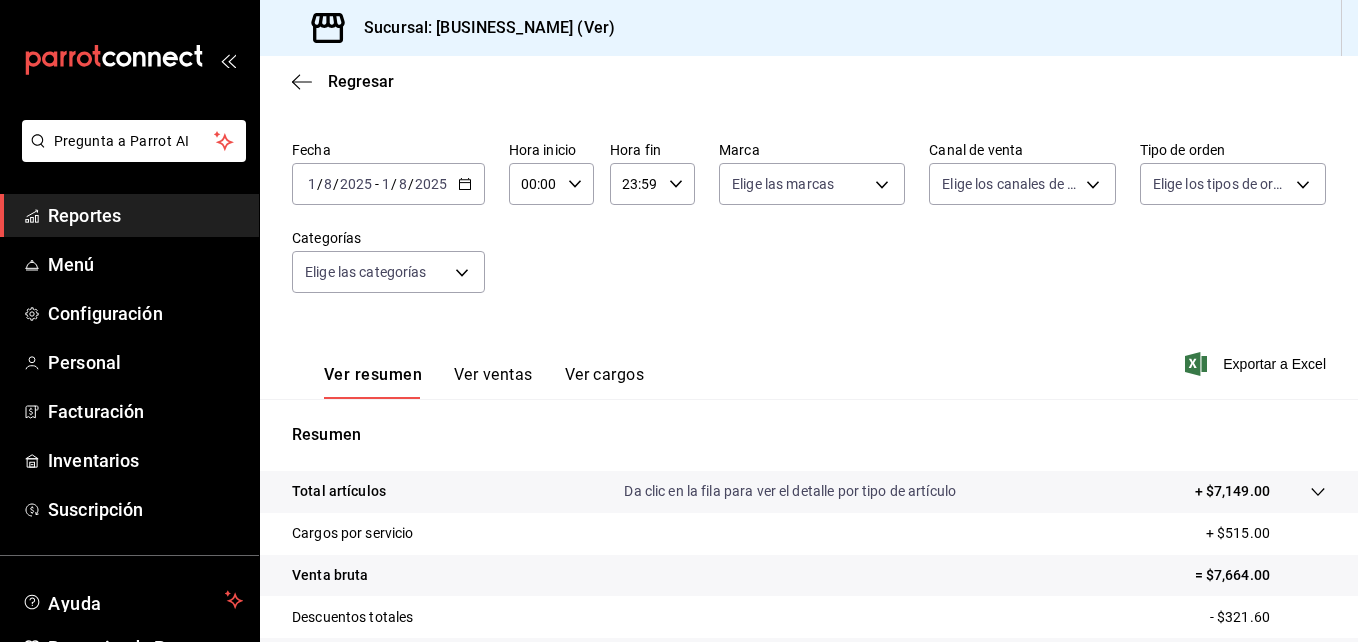 scroll, scrollTop: 100, scrollLeft: 0, axis: vertical 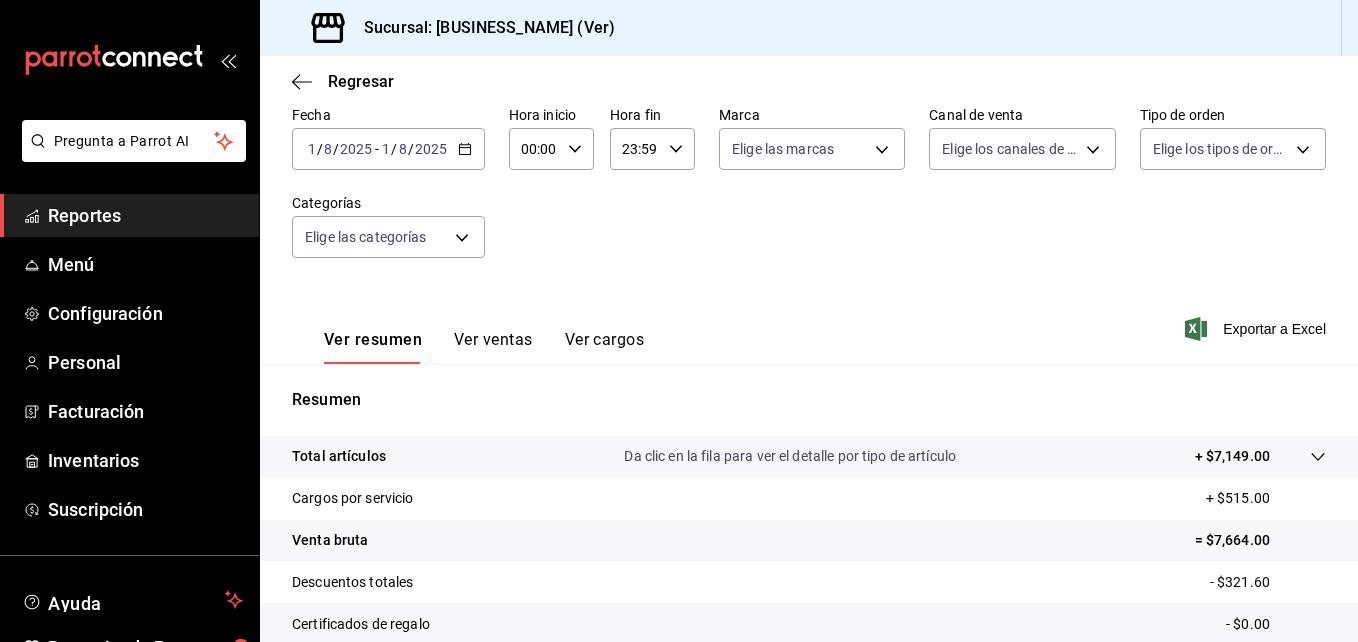 click 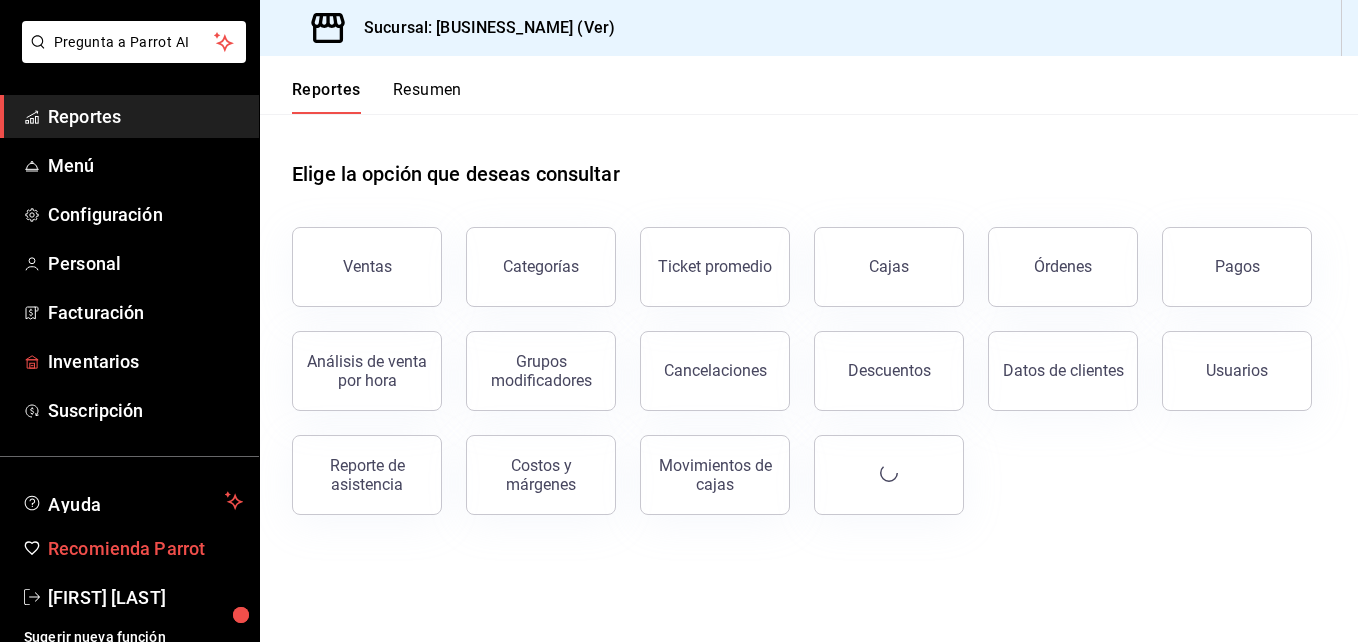 scroll, scrollTop: 113, scrollLeft: 0, axis: vertical 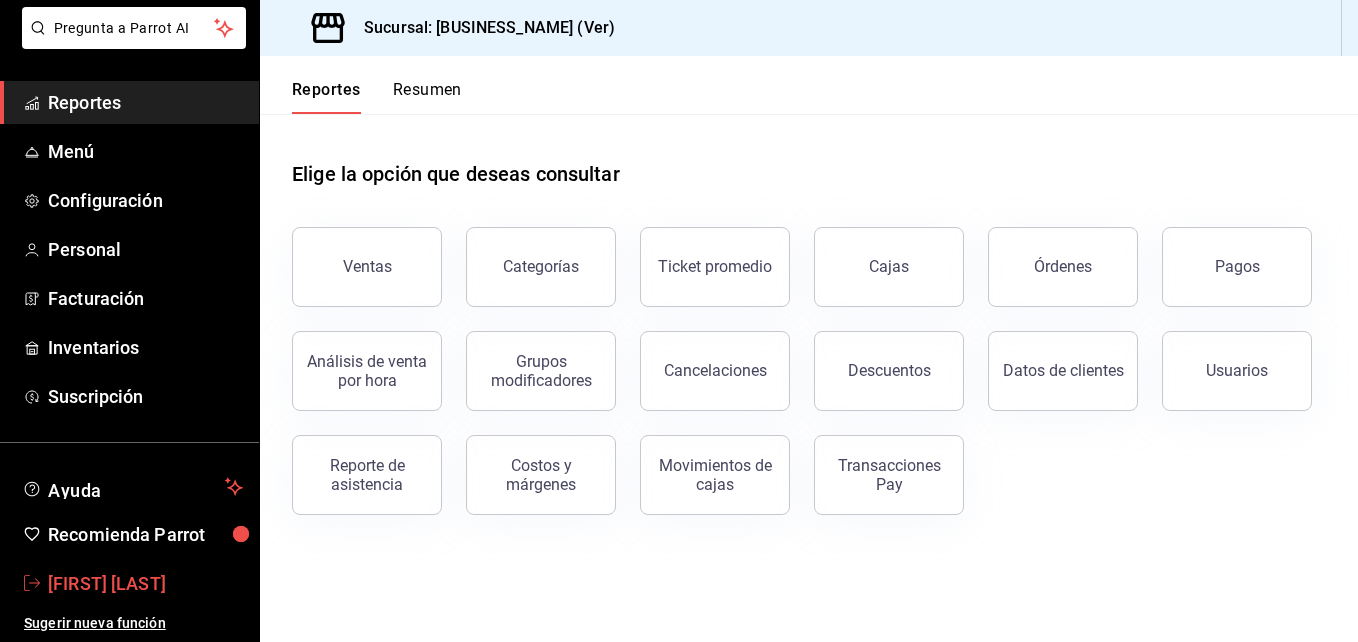 click on "Alejandro Cerón" at bounding box center (145, 583) 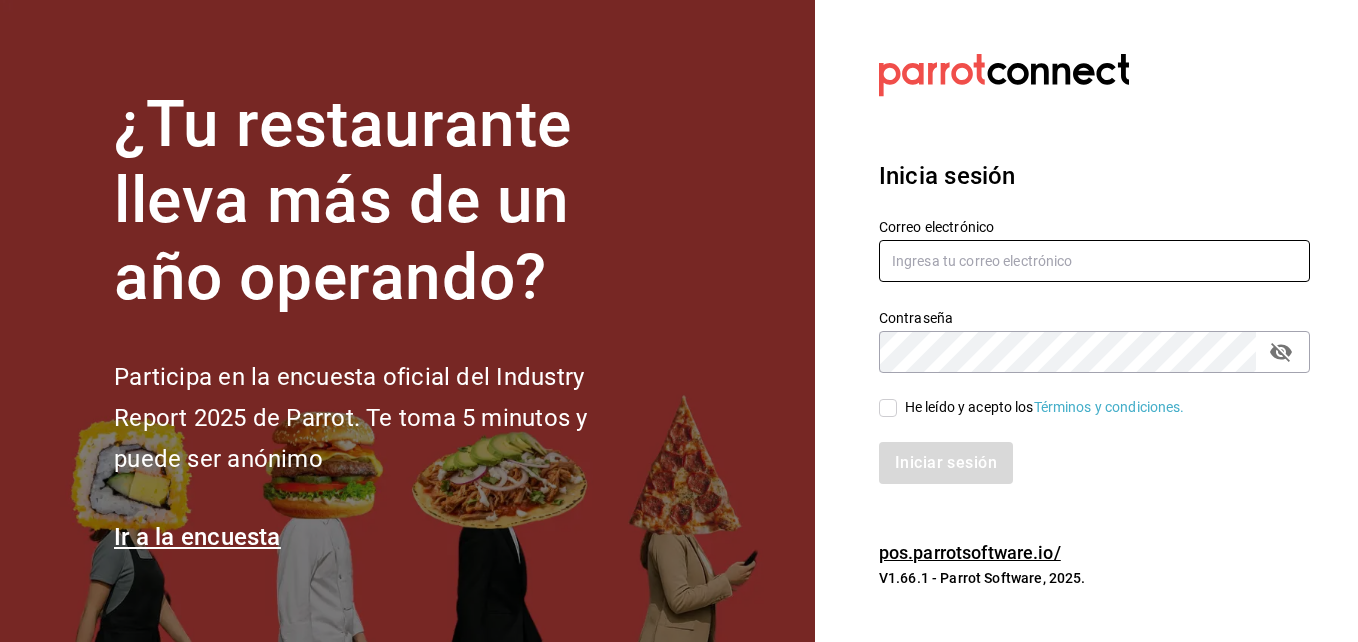 type on "ing.[EMAIL]@[DOMAIN]" 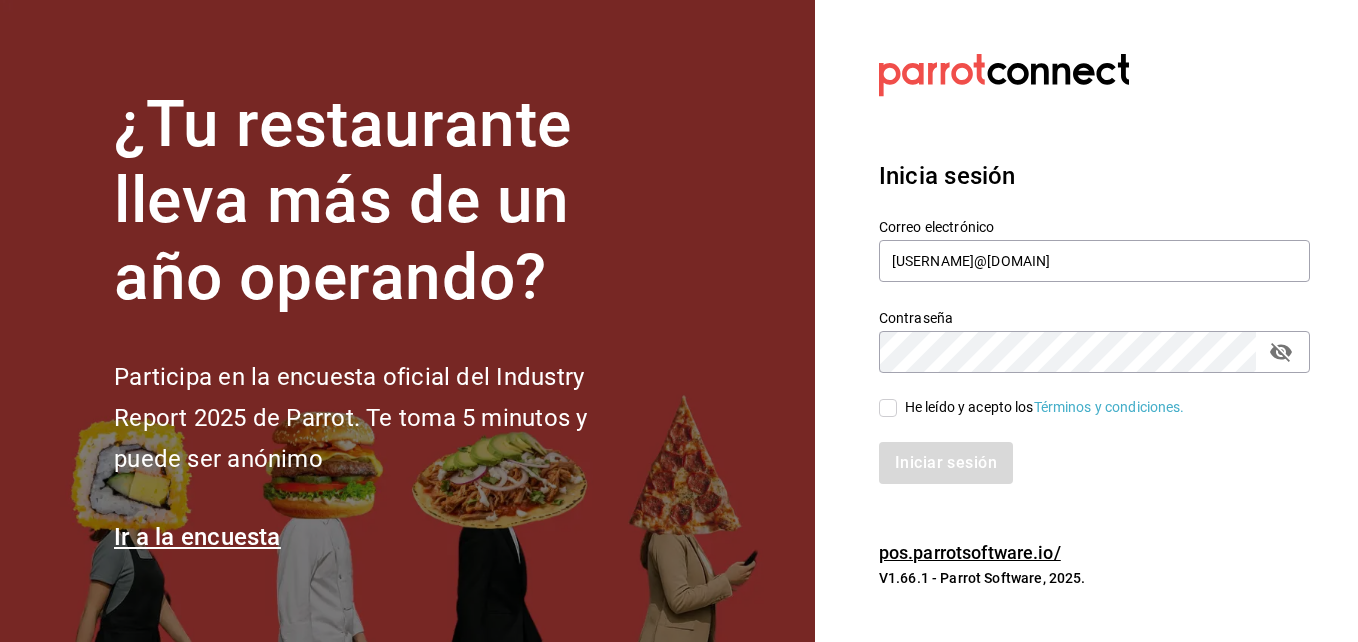 click on "He leído y acepto los  Términos y condiciones." at bounding box center (888, 408) 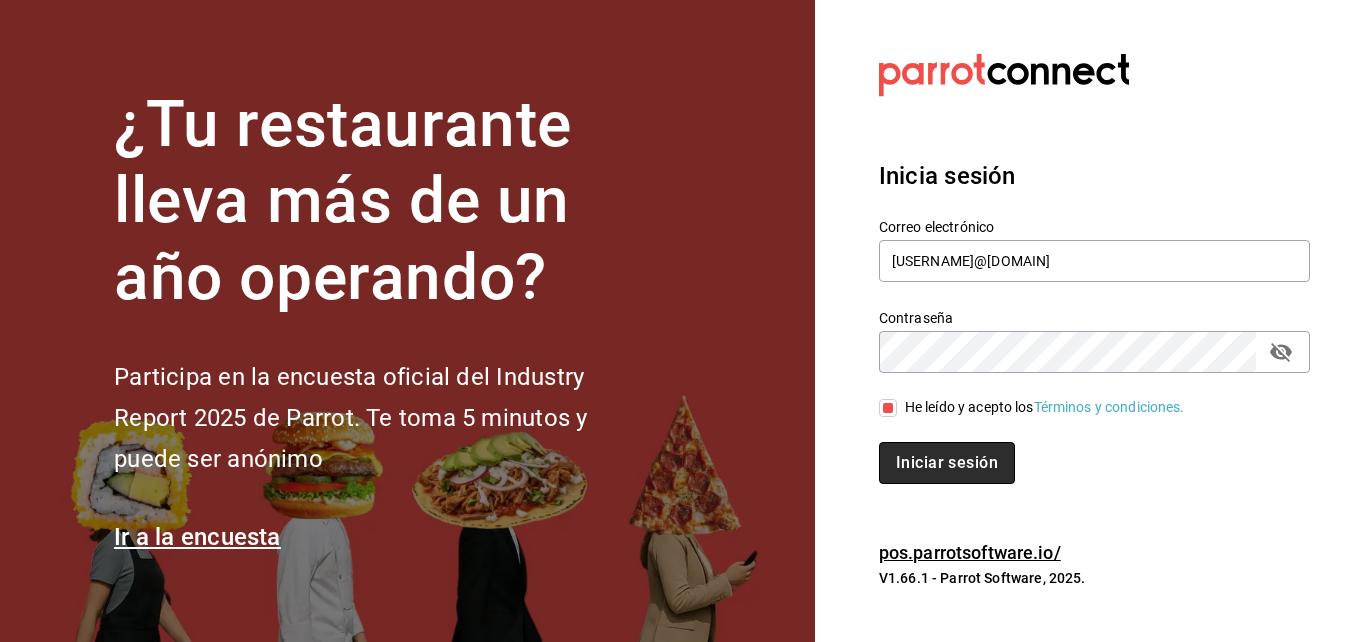 click on "Iniciar sesión" at bounding box center (947, 463) 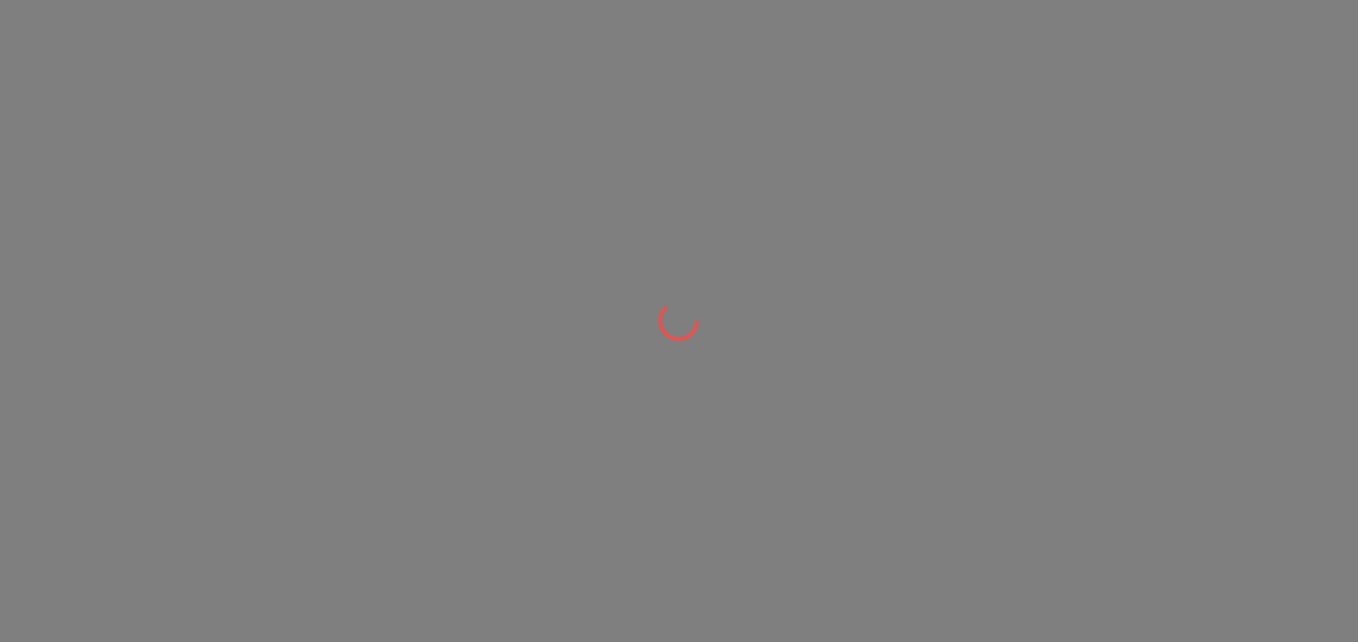 scroll, scrollTop: 0, scrollLeft: 0, axis: both 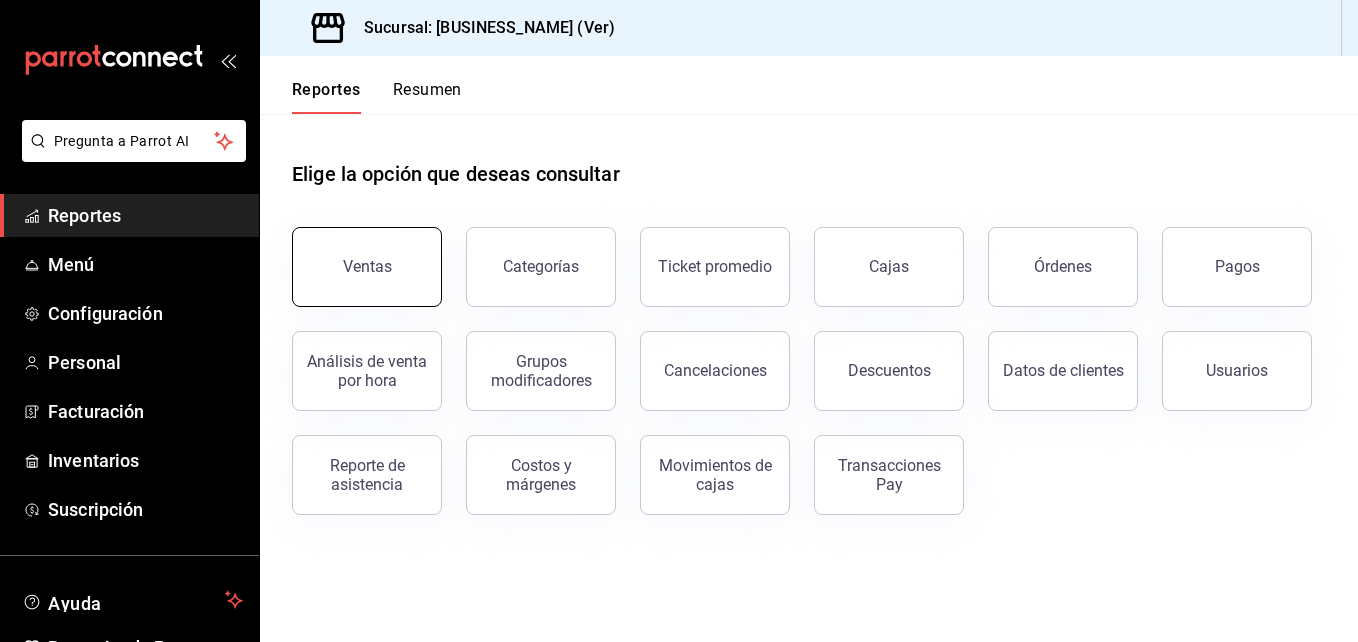 click on "Ventas" at bounding box center [367, 267] 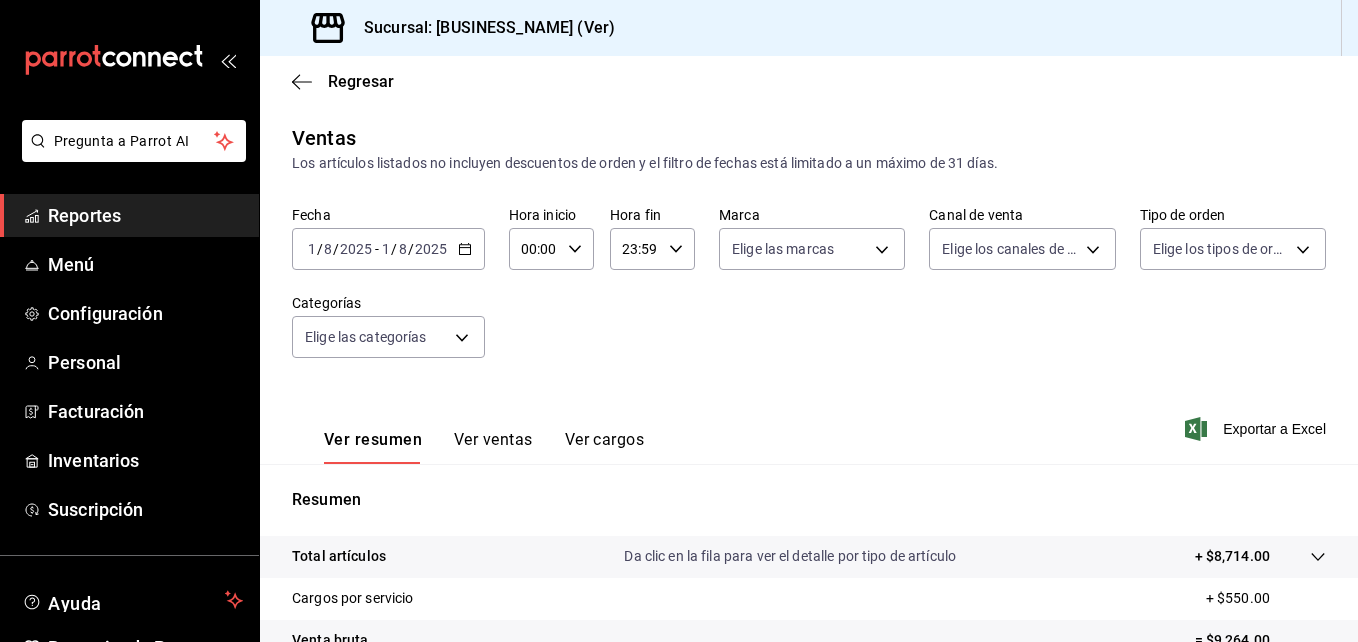 scroll, scrollTop: 100, scrollLeft: 0, axis: vertical 